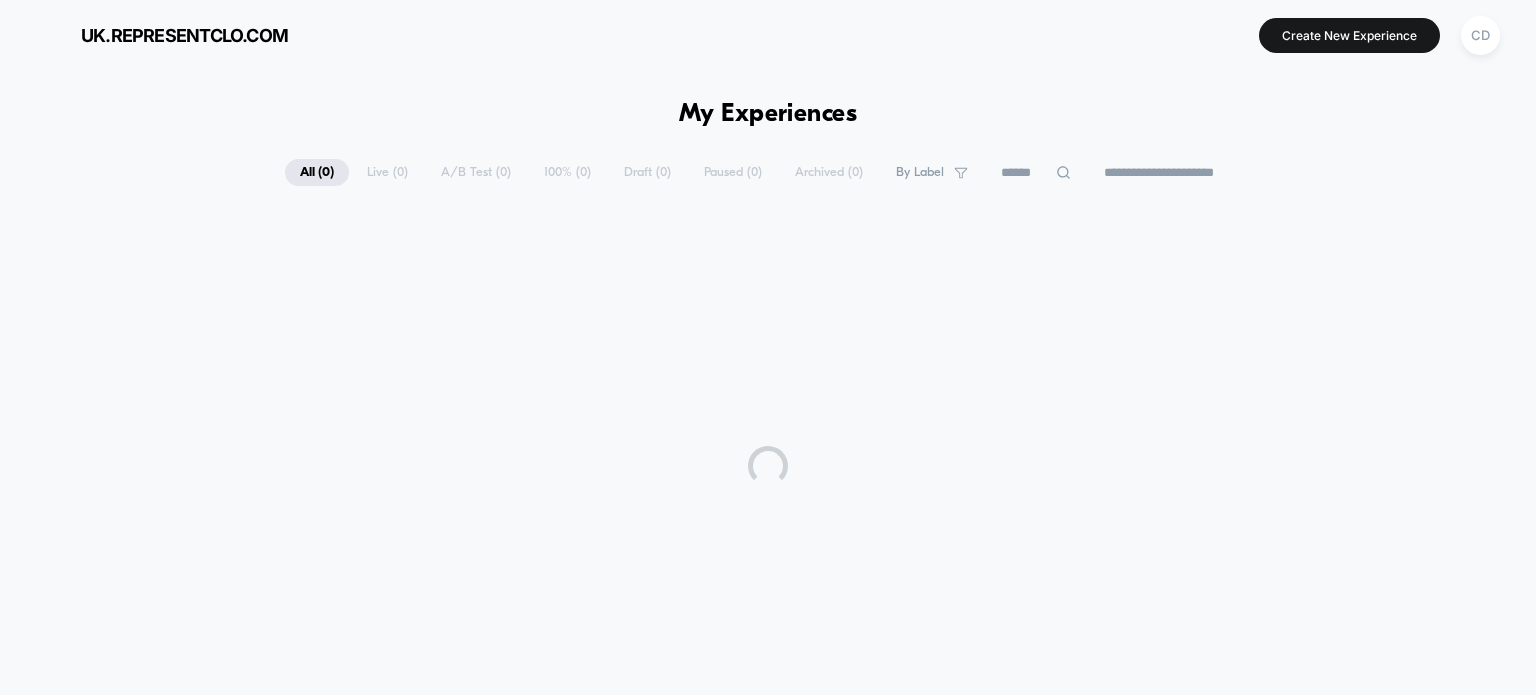 scroll, scrollTop: 0, scrollLeft: 0, axis: both 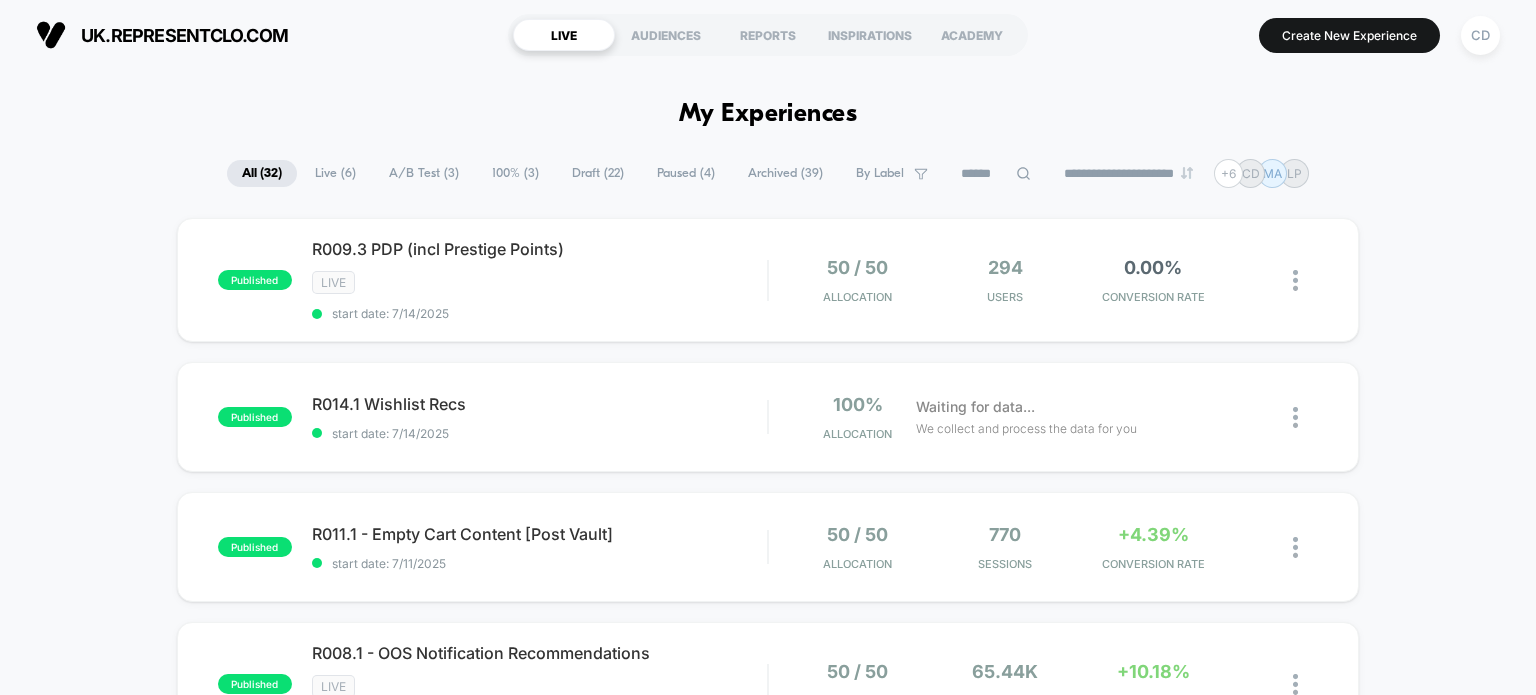 click on "published R009.3 PDP (incl Prestige Points) LIVE start date: [DATE] 50 / 50 Allocation 294 Users 0.00% CONVERSION RATE published R014.1 Wishlist Recs start date: [DATE] 100% Allocation Waiting for data... We collect and process the data for you published R011.1 - Empty Cart Content [Post Vault] start date: [DATE] 50 / 50 Allocation 770 Sessions +4.39% CONVERSION RATE published R008.1 - OOS Notification Recommendations LIVE start date: [DATE] 50 / 50 Allocation 65.44k Sessions +10.18% CONVERSION RATE paused R012 - Homepage Test start date: [DATE] Edit Duplicate Preview Start published M+D - SW - Recs style config CONFIG - NOT A TEST start date: [DATE] 100% Allocation 161.25k Sessions 0.62% CONVERSION RATE paused R014 - Wishlist Notification start date: [DATE] Edit Duplicate Preview Start paused R009.2 PDP - Sale Period - Vault Prestige LIVE start date: [DATE] Edit Duplicate Preview Start paused R013 - Vault Quick Filters Moved to 100% on: [DATE] . Uplift: 0.26% in CR Edit Duplicate" at bounding box center (768, 1073) 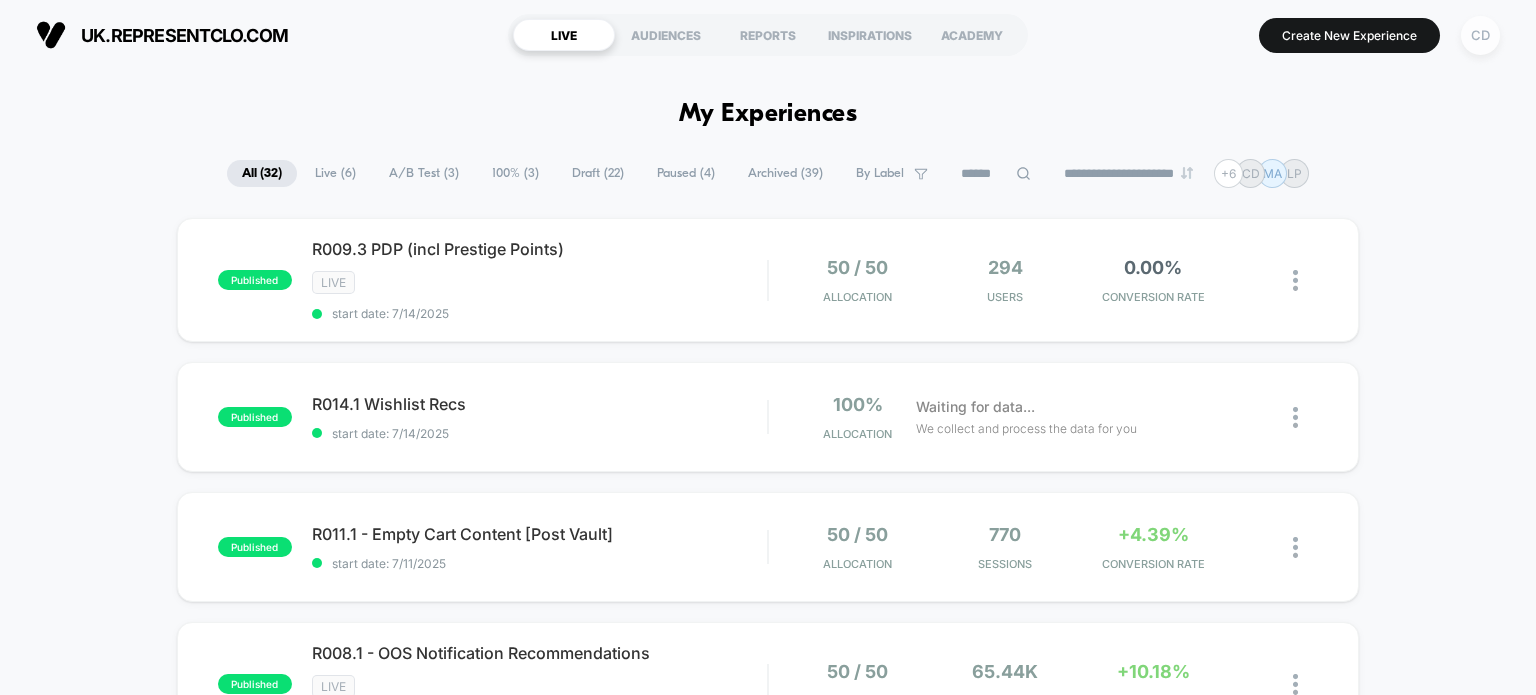 click on "CD" at bounding box center (1480, 35) 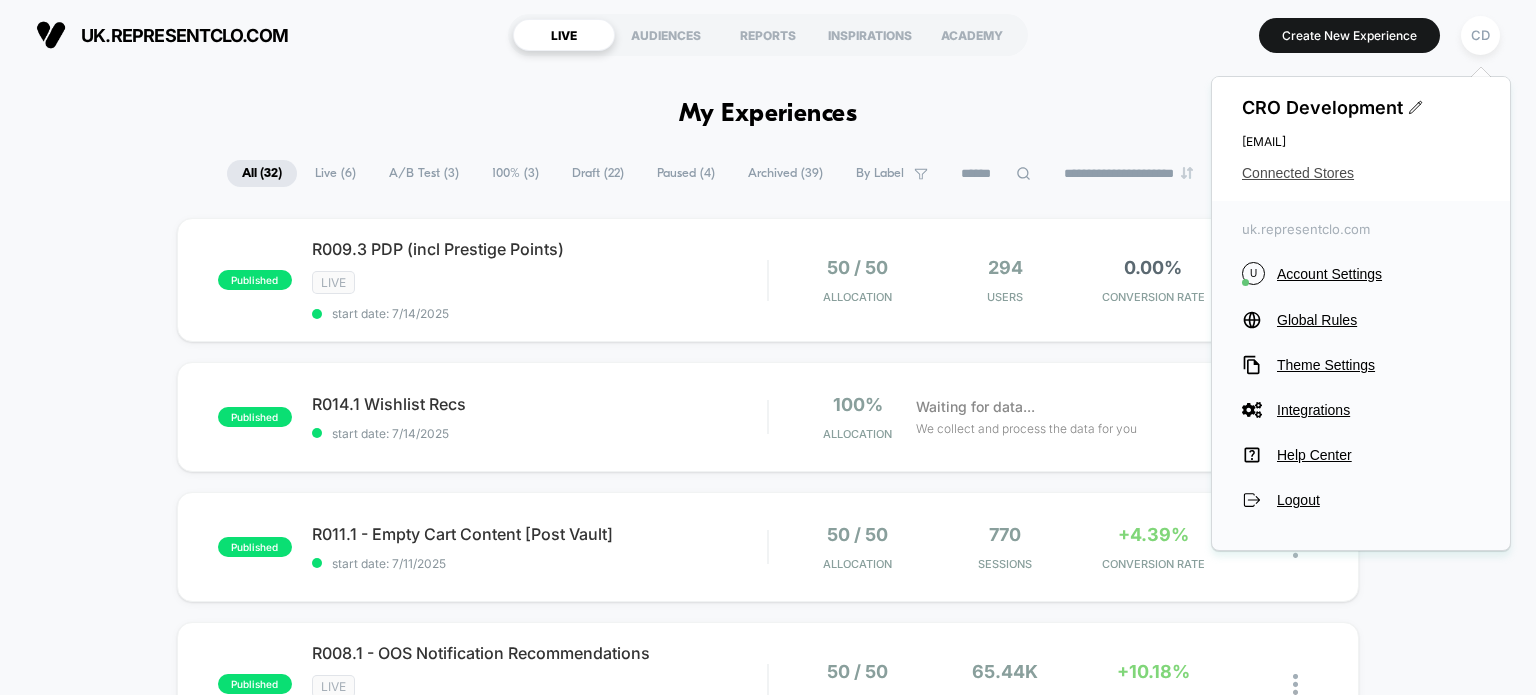 click on "Connected Stores" at bounding box center [1361, 173] 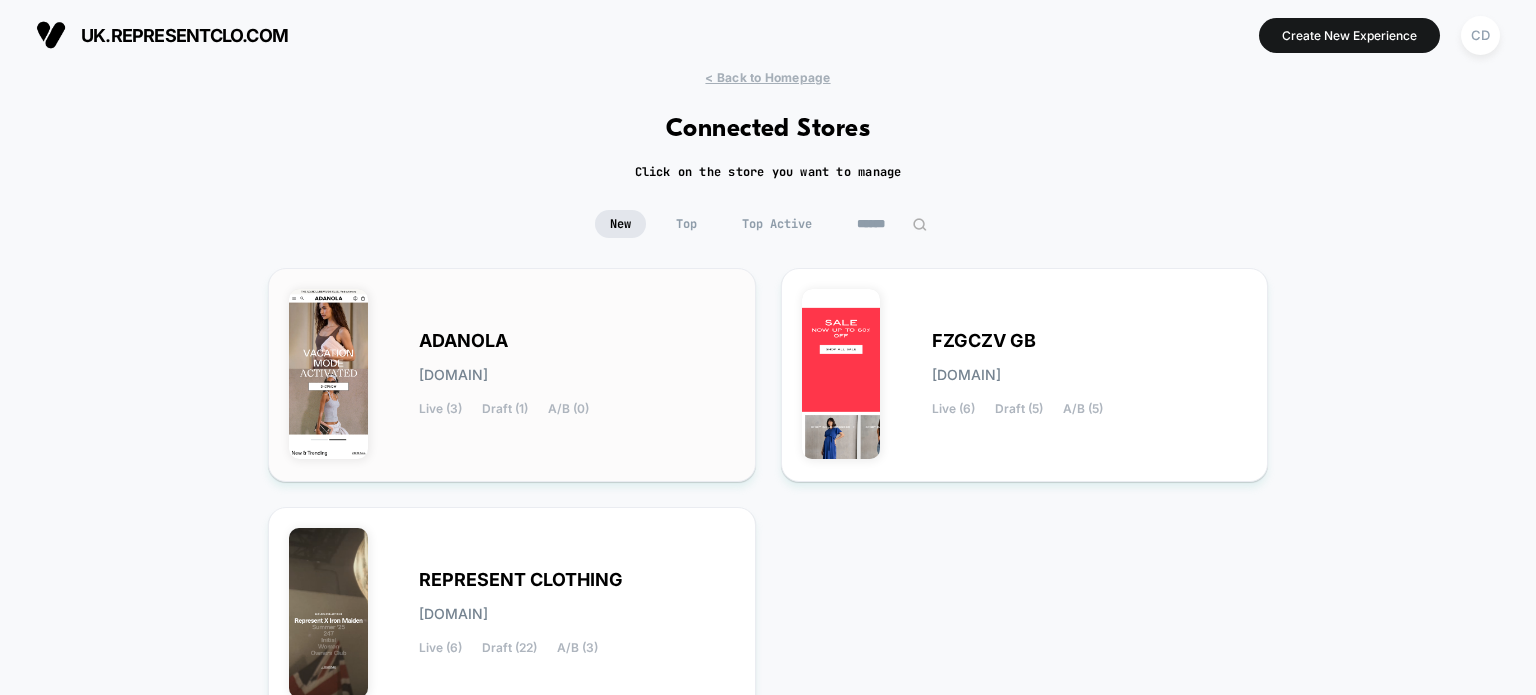 click on "ADANOLA adanola.myshopify.com Live (3) Draft (1) A/B (0)" at bounding box center [577, 375] 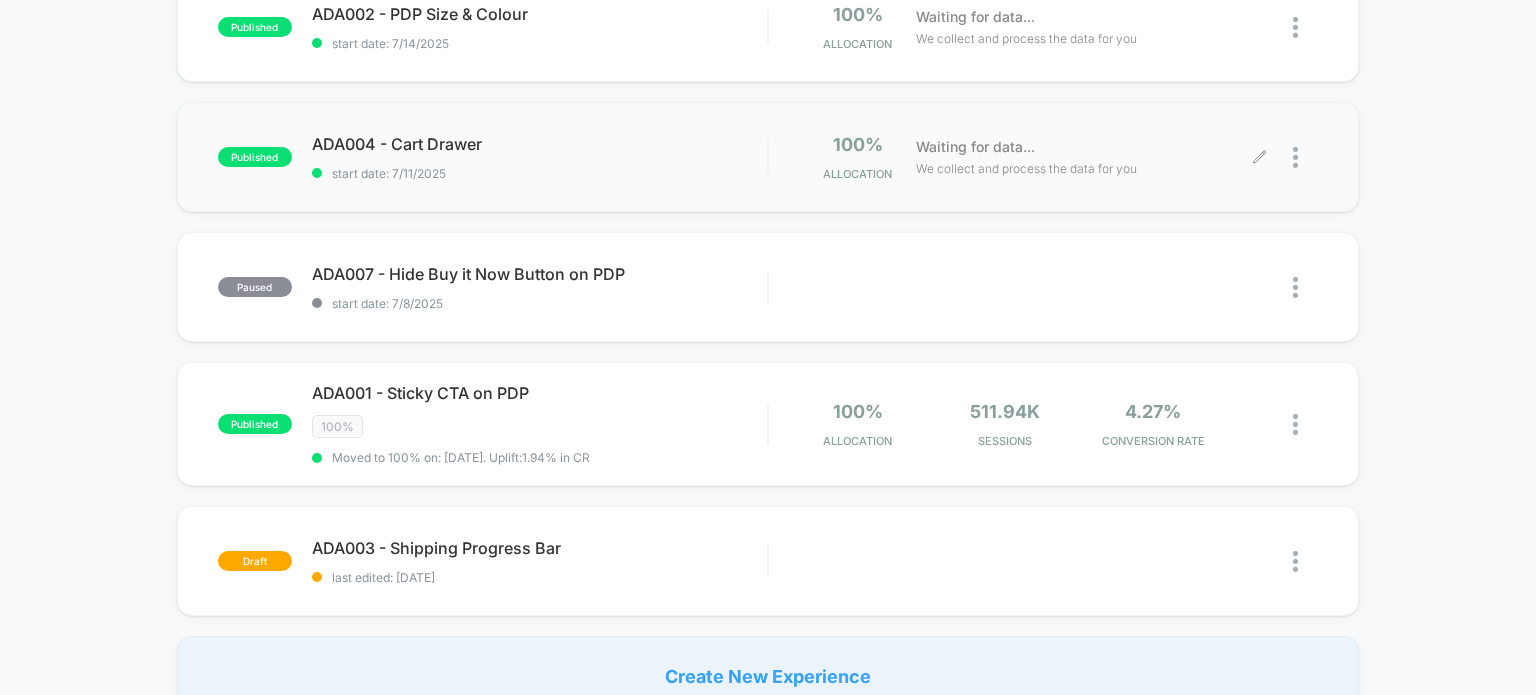 scroll, scrollTop: 247, scrollLeft: 0, axis: vertical 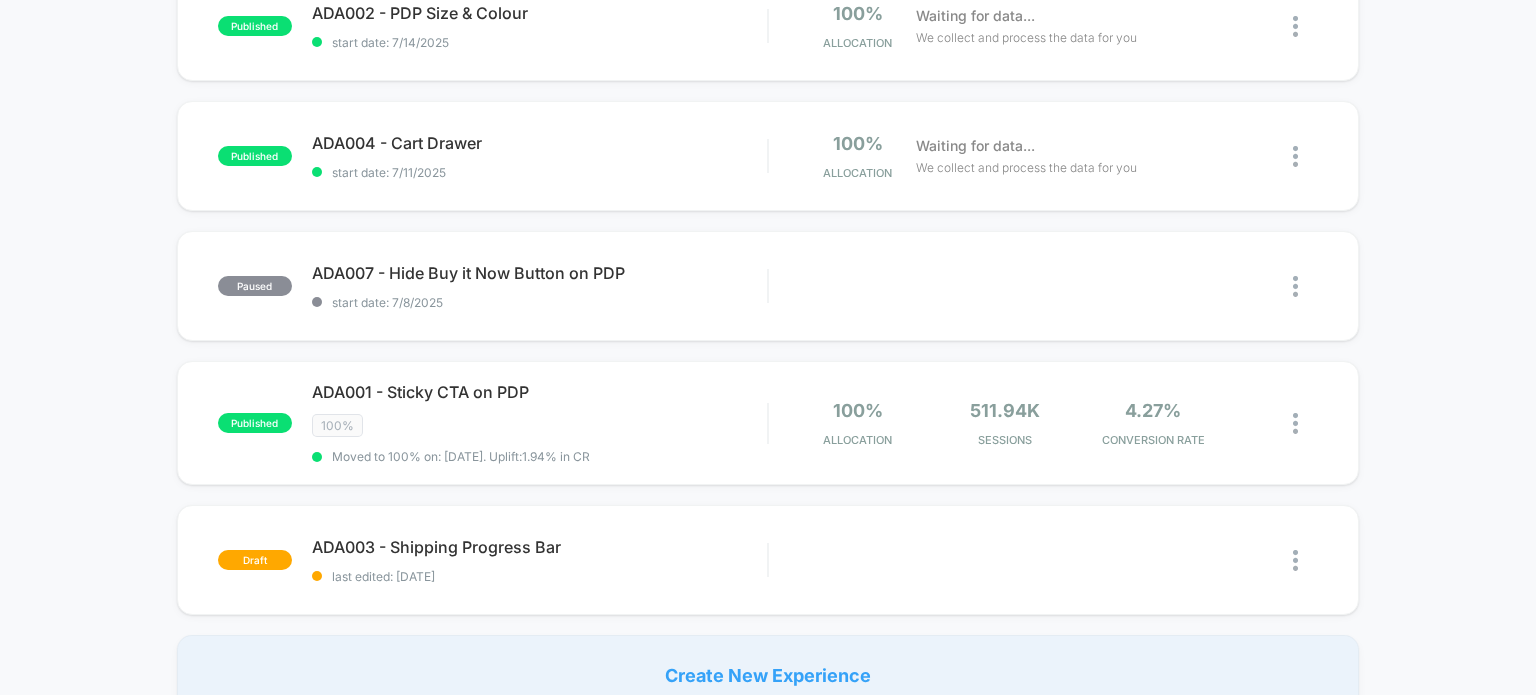click on "published ADA002 - PDP Size & Colour start date: [DATE] 100% Allocation Waiting for data... We collect and process the data for you published ADA004 - Cart Drawer start date: [DATE] 100% Allocation Waiting for data... We collect and process the data for you paused ADA007 - Hide Buy it Now Button on PDP start date: [DATE] Edit Duplicate Preview Start published ADA001 - Sticky CTA on PDP 100% Moved to 100% on: [DATE] . Uplift: 1.94% in CR 100% Allocation 511.94k Sessions 4.27% CONVERSION RATE draft ADA003 - Shipping Progress Bar last edited: [DATE] Edit Duplicate Preview Start Create New Experience" at bounding box center (768, 343) 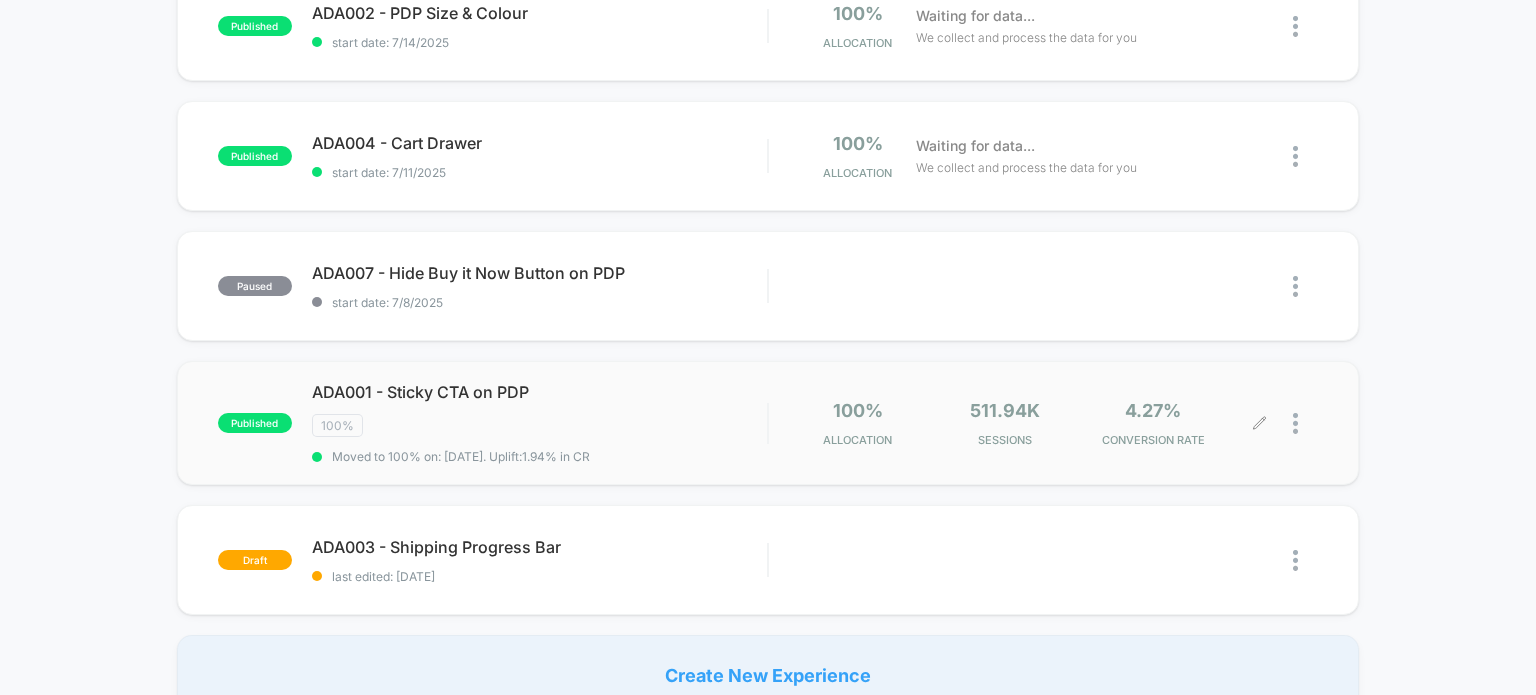 click 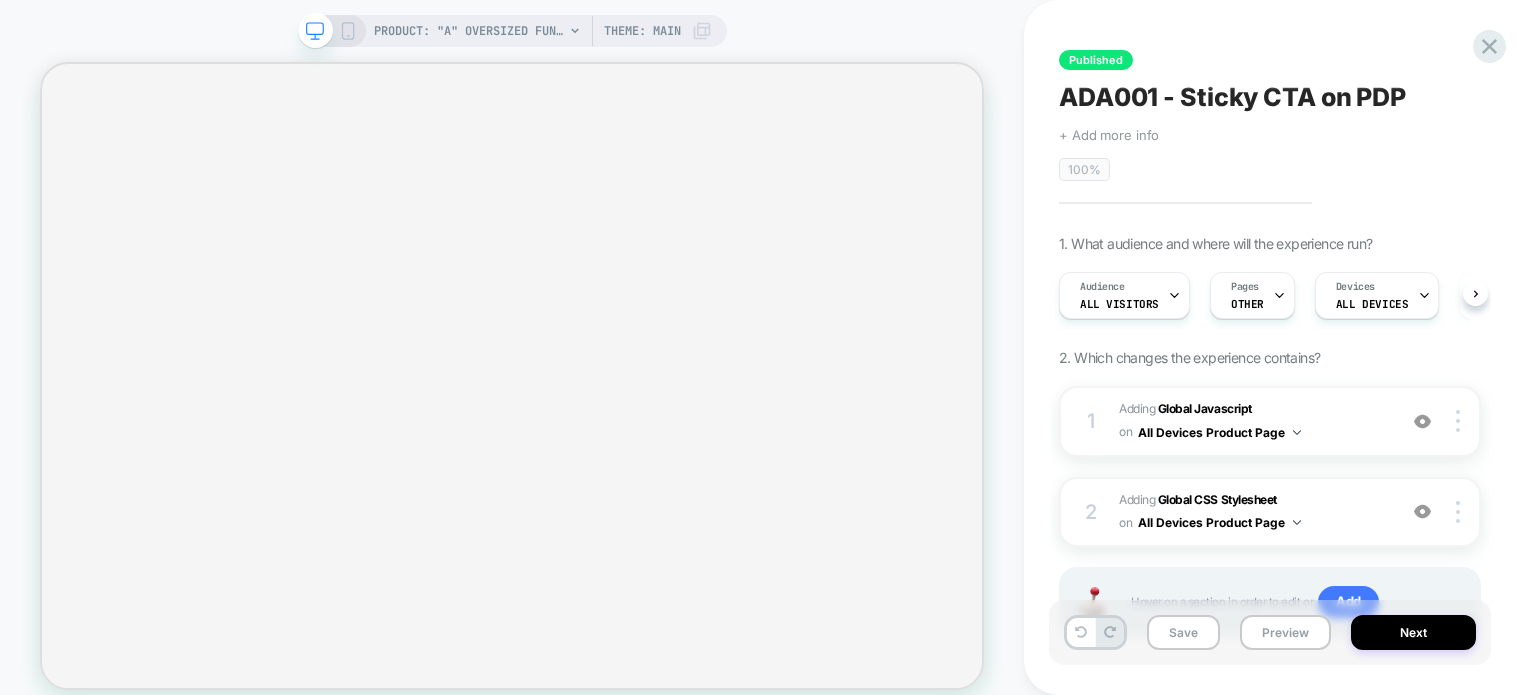 scroll, scrollTop: 0, scrollLeft: 0, axis: both 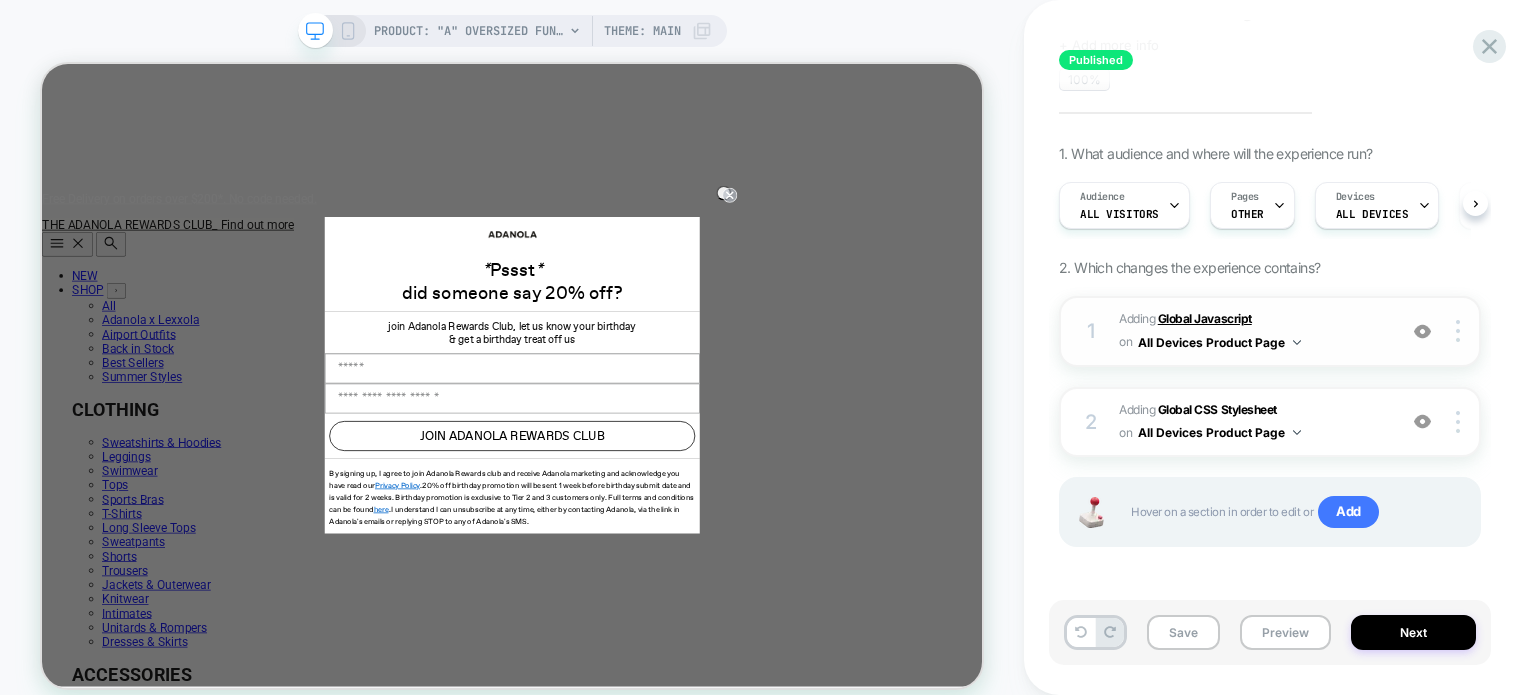 click on "Global Javascript" at bounding box center (1205, 318) 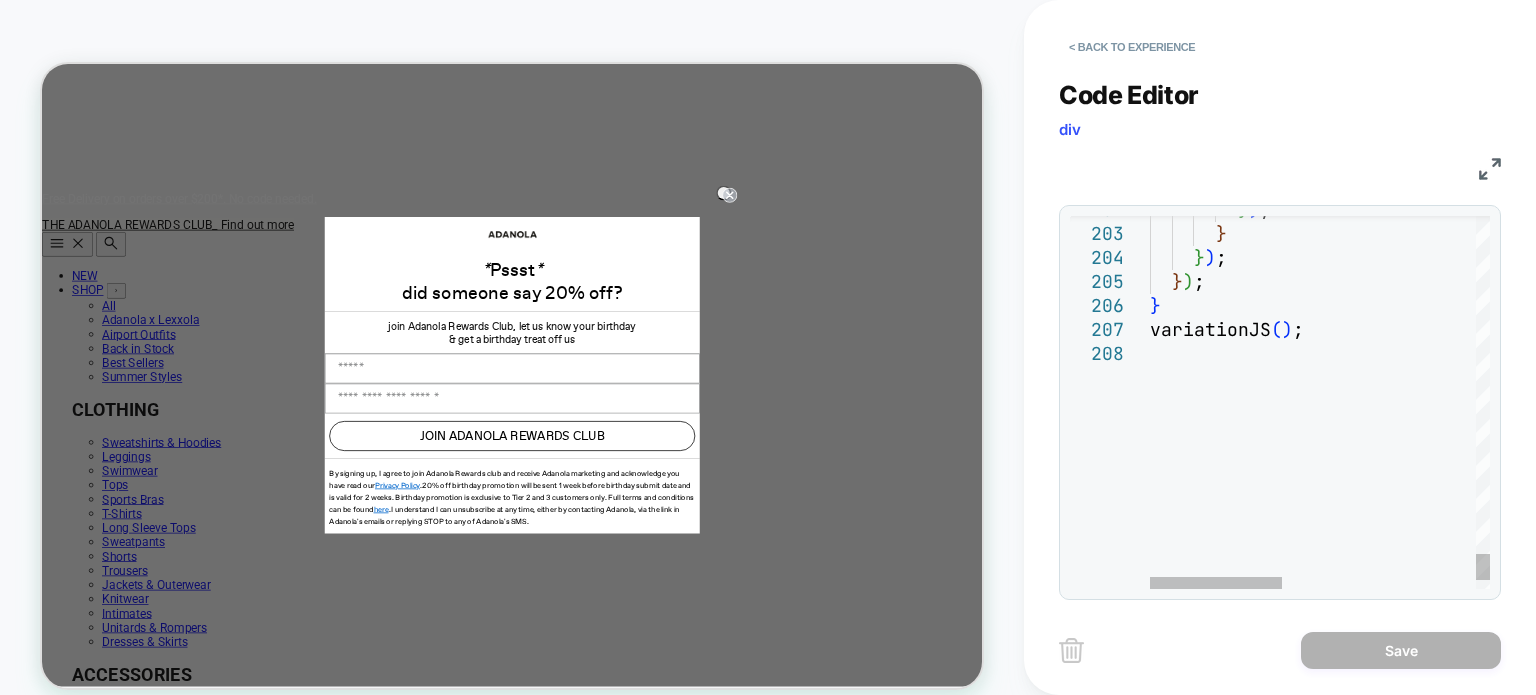 scroll, scrollTop: 0, scrollLeft: 0, axis: both 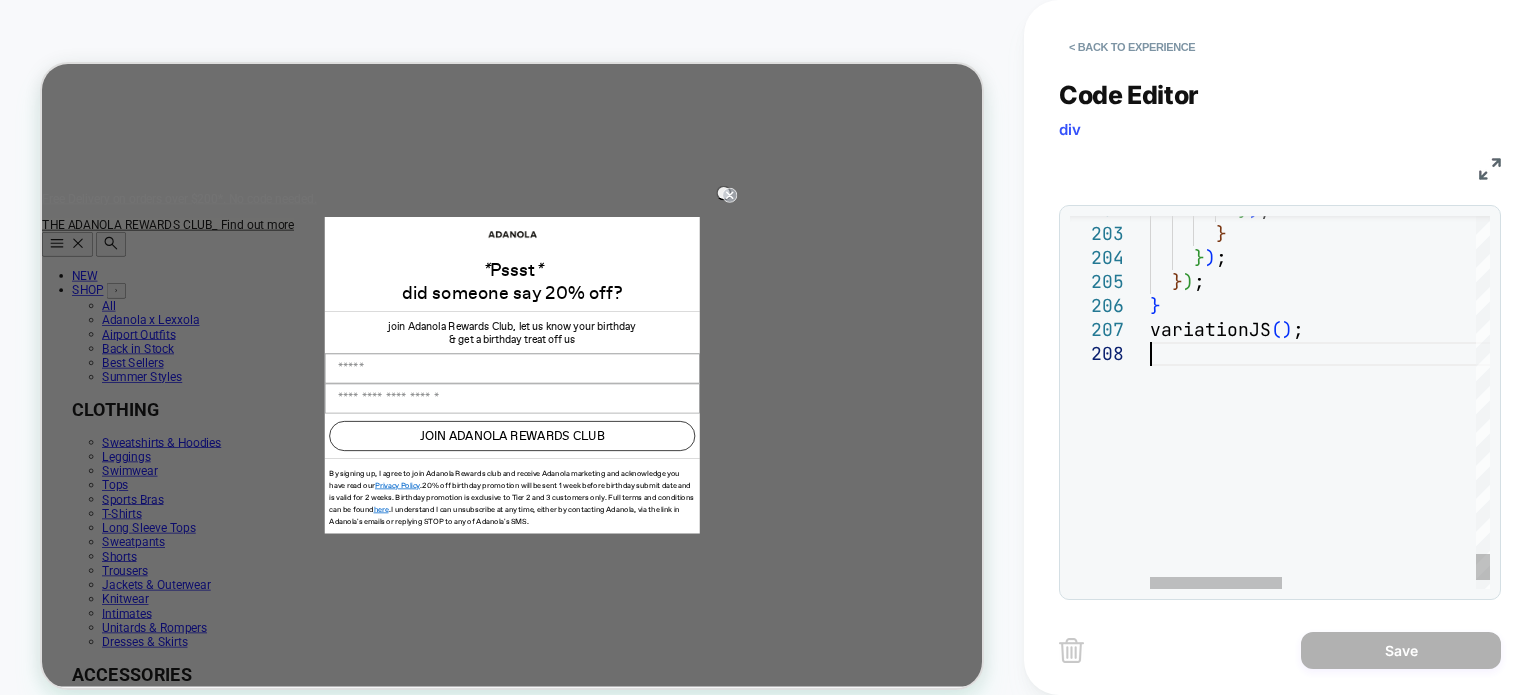 click on "} ) ;        }      } ) ;    } ) ; } variationJS ( ) ;" at bounding box center [1567, -1956] 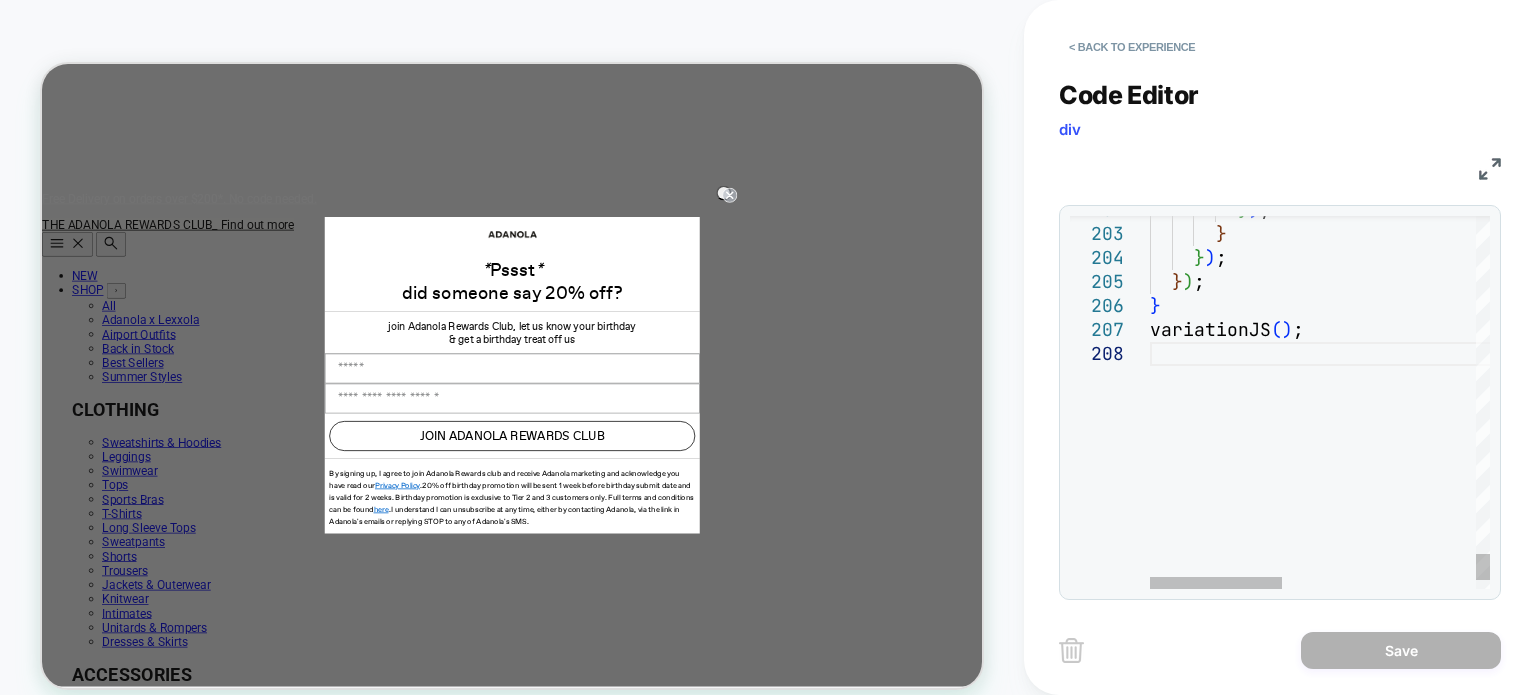type on "**********" 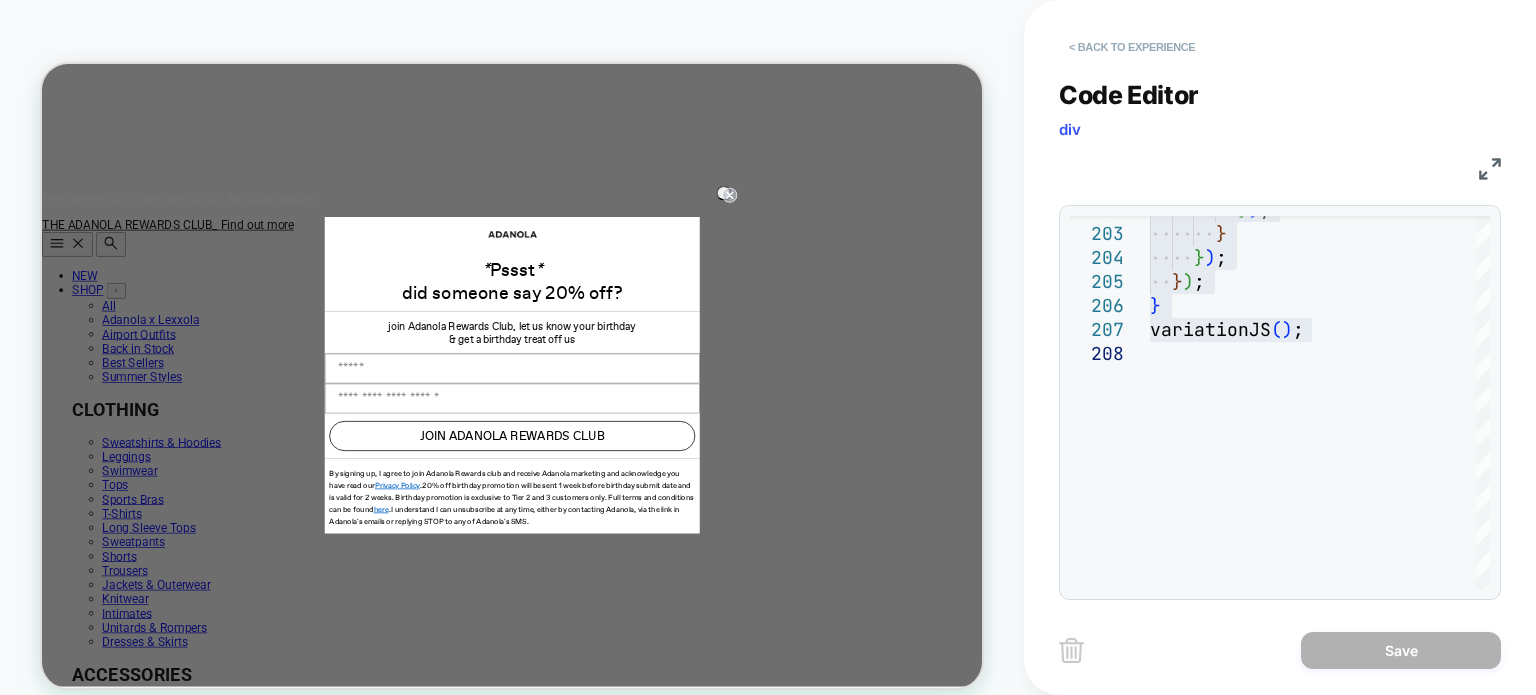 click on "< Back to experience" at bounding box center [1132, 47] 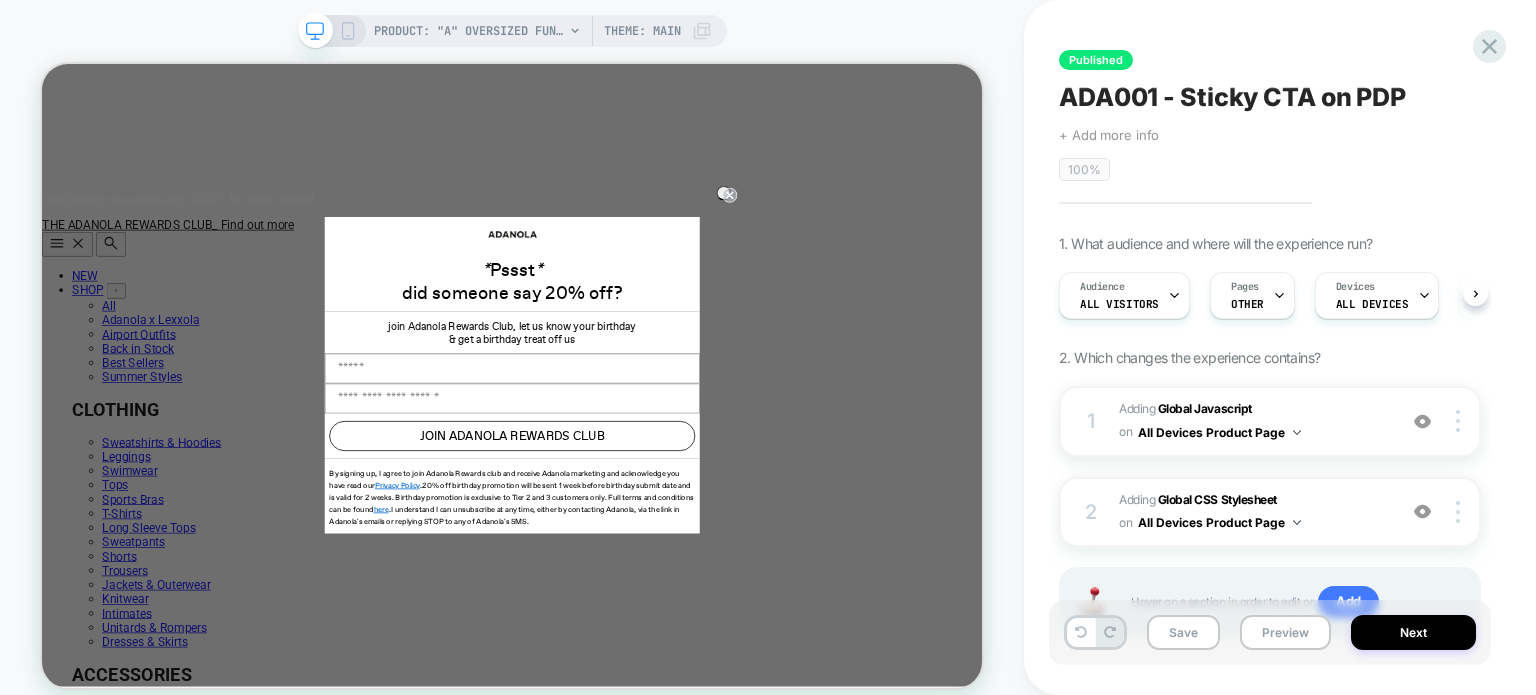 scroll, scrollTop: 0, scrollLeft: 0, axis: both 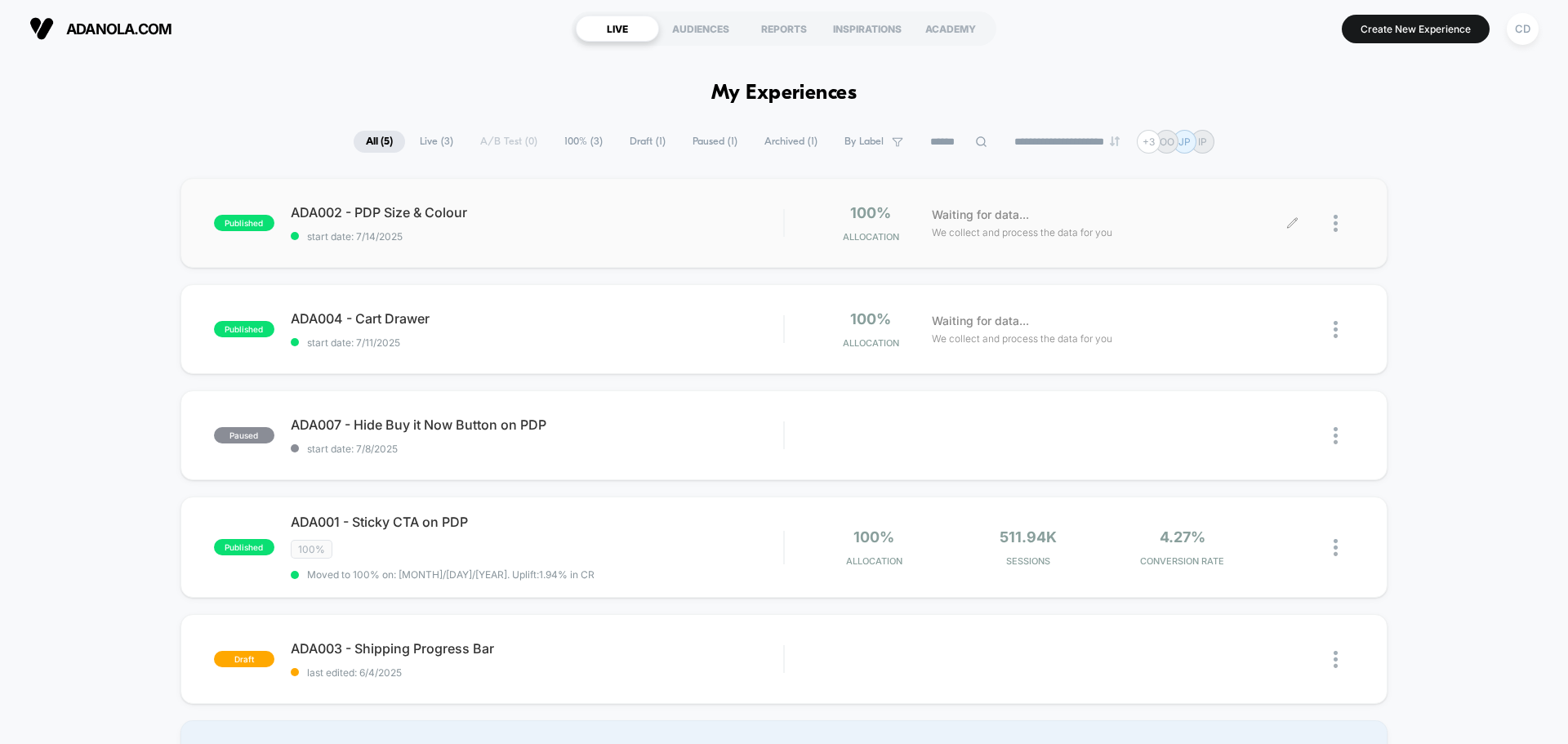 click 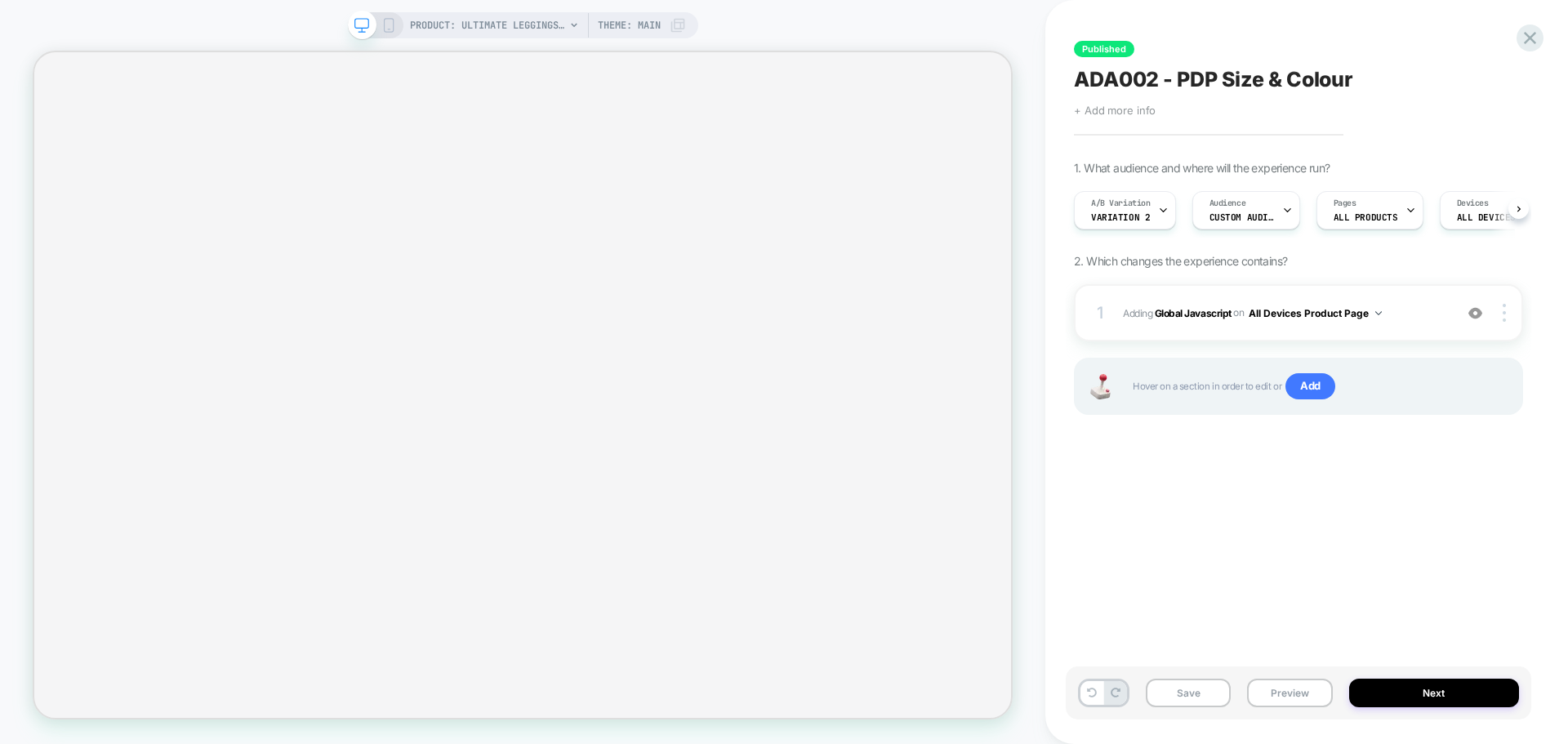 scroll, scrollTop: 0, scrollLeft: 1, axis: horizontal 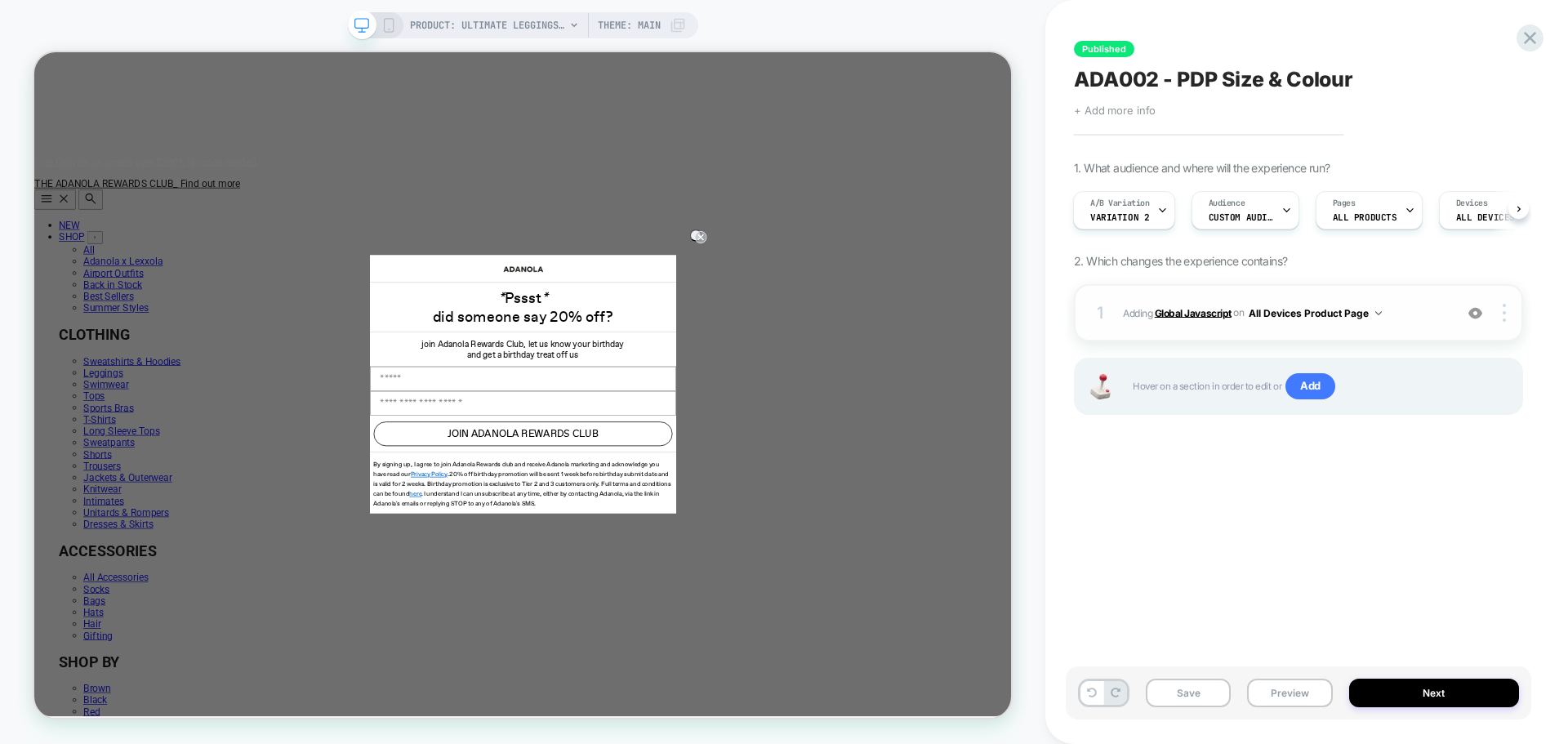 click on "Global Javascript" at bounding box center (1193, 312) 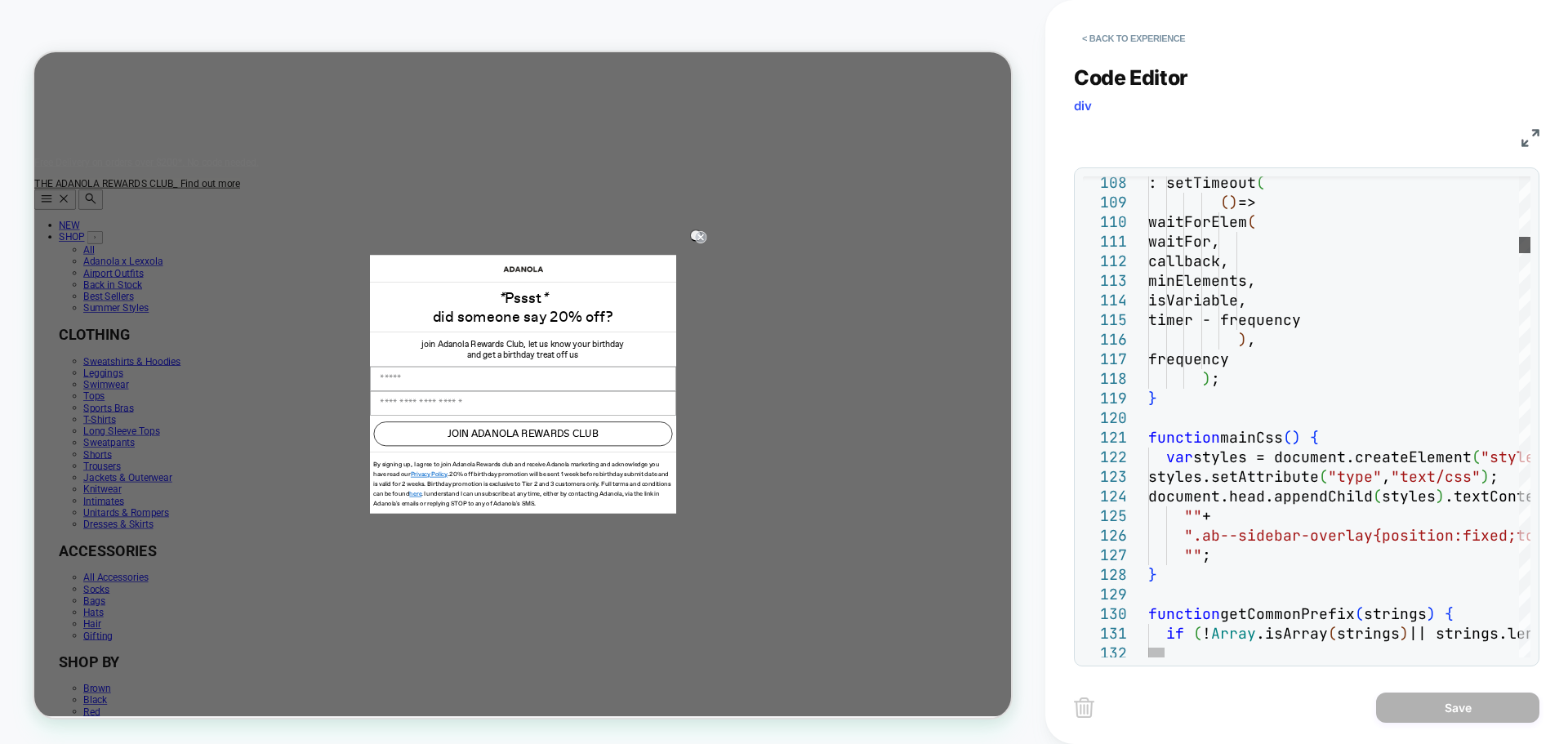 click at bounding box center (1525, 245) 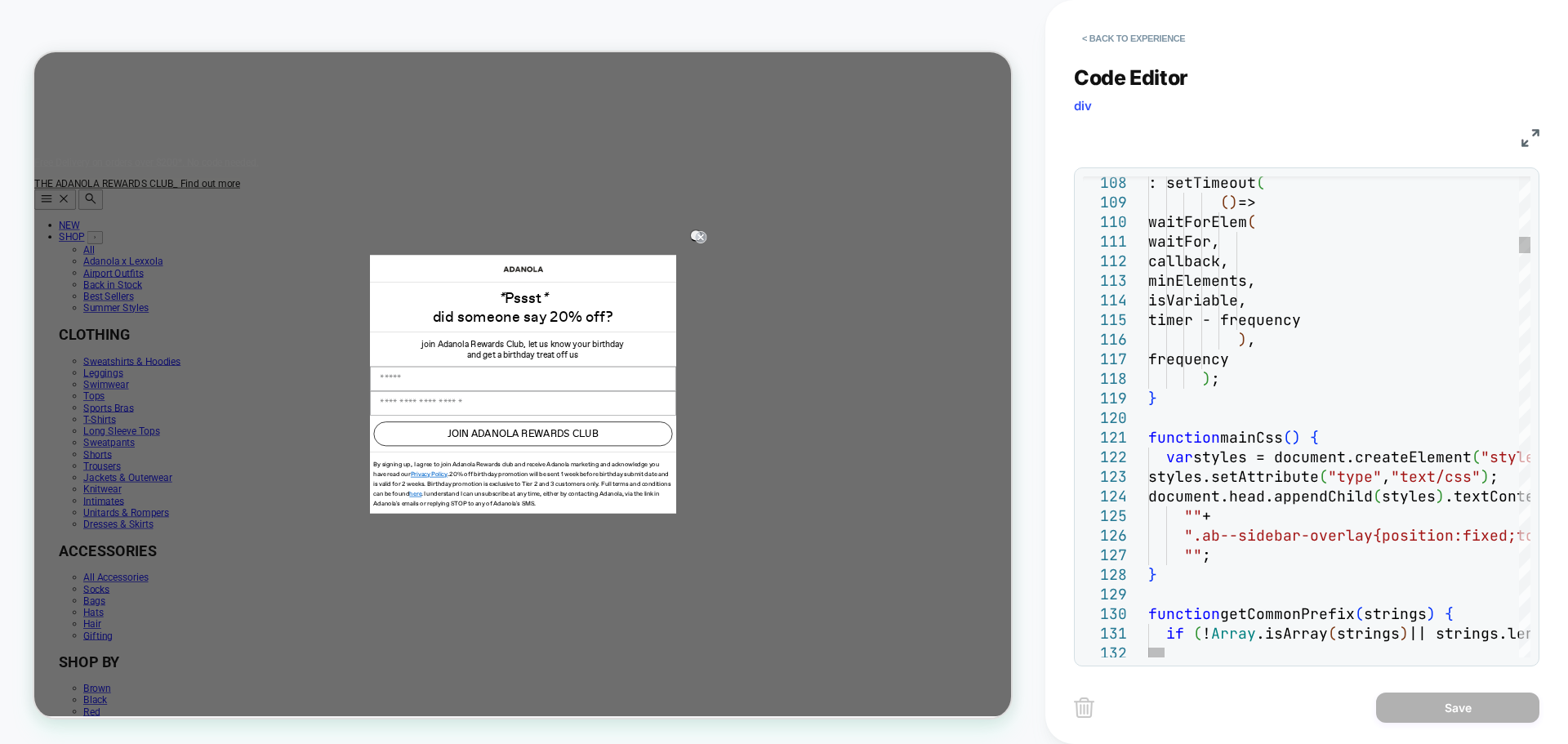 scroll, scrollTop: 0, scrollLeft: 184, axis: horizontal 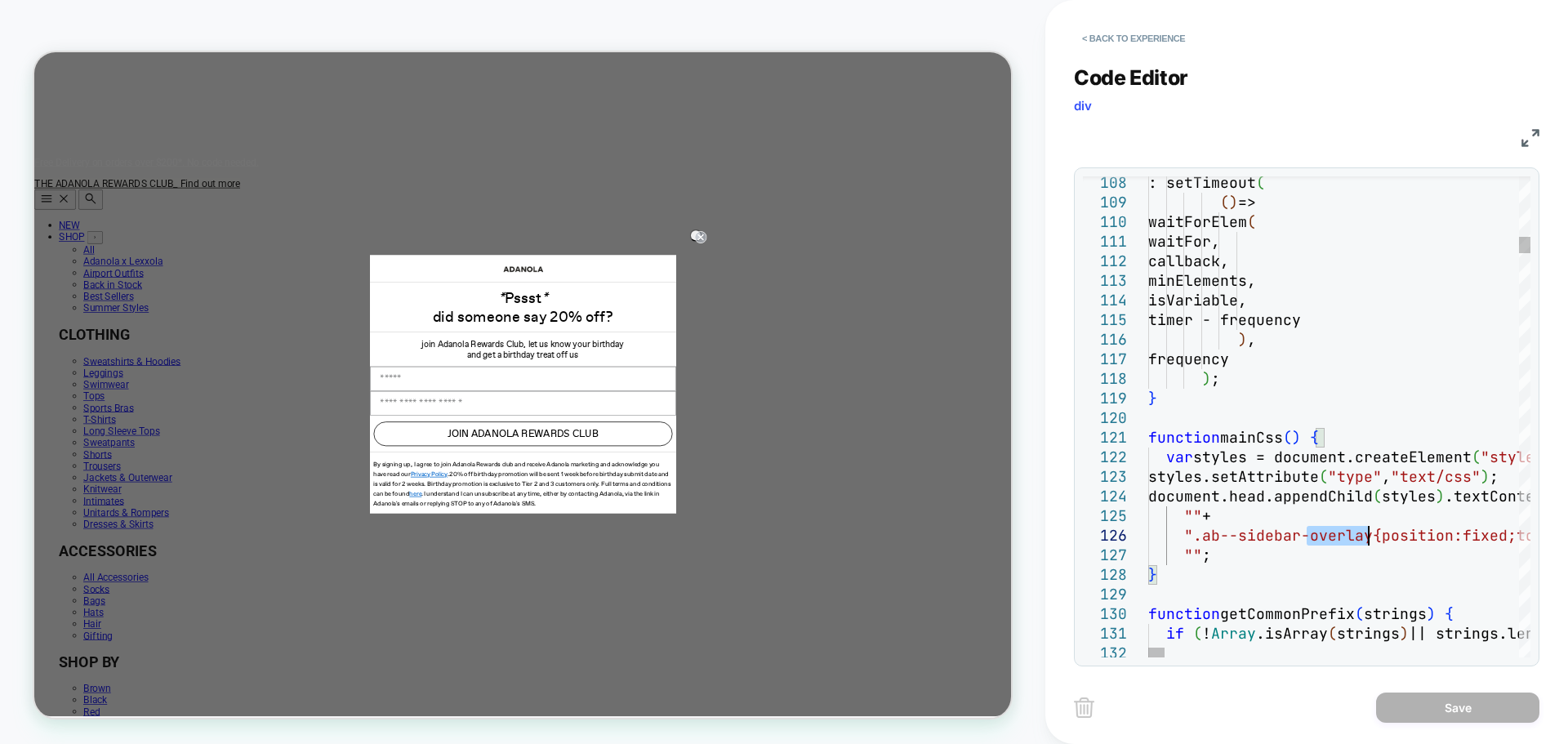 click on """ ; }      ""  +      ".ab--sidebar-overlay{position:fixed;top:0;left:0; width:100vw;height:100vh;-webkit-backdrop-filter:b lur(2px);backdrop-filter:blur(2px);background-colo r:rgba(255,255,255,0.6);opacity:0;pointer-events:n one;transition:opacity 0.3s ease;z-index:9998}.ab- -sidebar-overlay.active{opacity:1;pointer-events:a uto}.ab--sidebar{position:fixed;top:0;right:-100%; width:475px;height:100vh;background:#ffffff;box-sh adow:-1px 0 0 rgba(0,0,0,0.1);transition:right 0.5 s ease;z-index:9999;overflow:visible;font-family:I nter, sans-serif}.ab--sidebar.open{right:0}.ab--si debar-close_btn{font-size:24px}.ab--sidebar-header {display:flex;width:100%;justify-content:space-bet ween;padding:24px 20px}.ab--sidebar-header-text{fo nt-family:Inter, sans-serif;font-weight:400;font-s ize:21.31px;line-height:33px;letter-spacing:-0.24p x}.ab--sidebar .ab--color_sidebar{display:flex;fle x-direction:column;height:calc(100vh - 81px);paddi ab--sidebar .ab--size_sidebar{display:flex;flex-di" at bounding box center (45354, 6391) 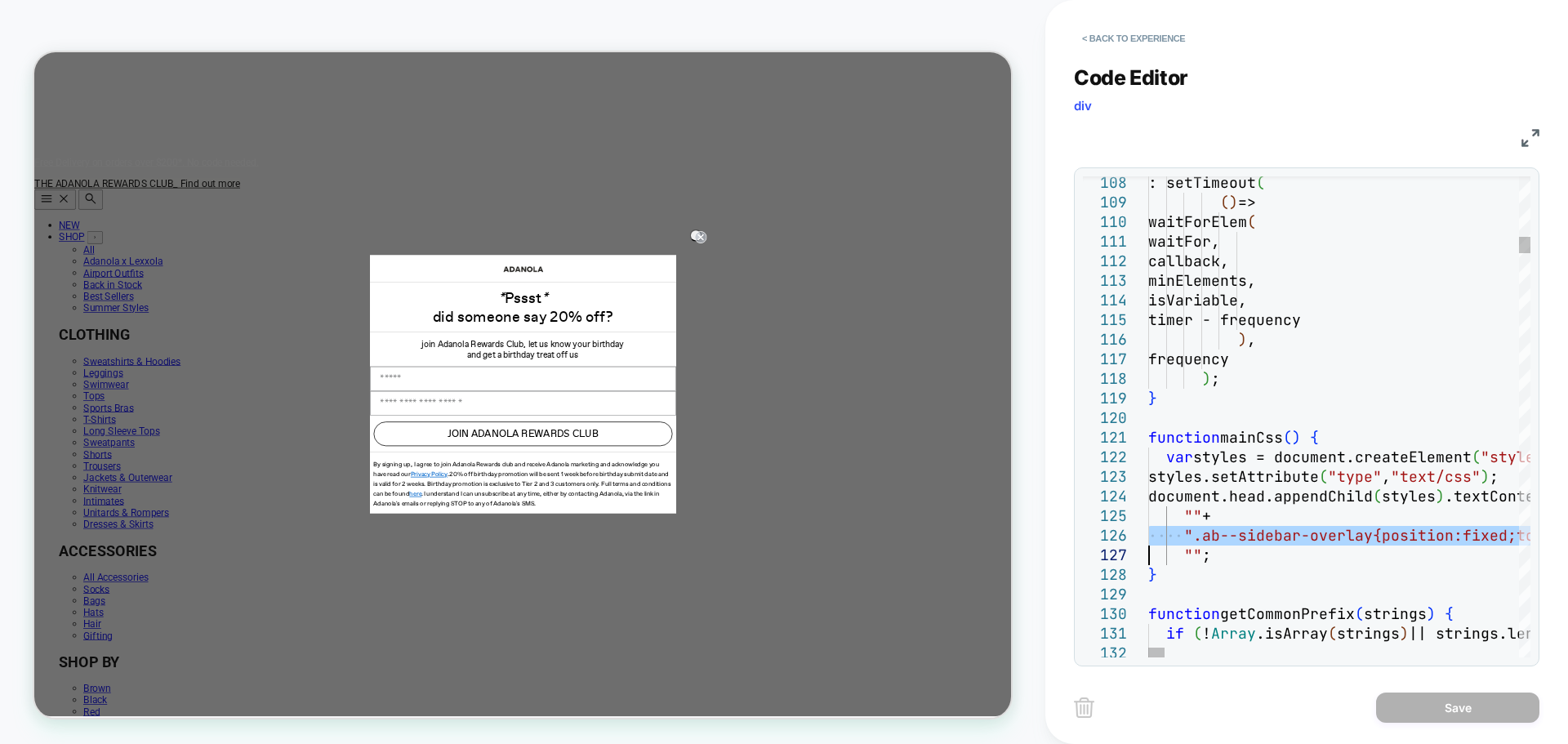 click on """ ; }      ""  +      ".ab--sidebar-overlay{position:fixed;top:0;left:0; width:100vw;height:100vh;-webkit-backdrop-filter:b lur(2px);backdrop-filter:blur(2px);background-colo r:rgba(255,255,255,0.6);opacity:0;pointer-events:n one;transition:opacity 0.3s ease;z-index:9998}.ab- -sidebar-overlay.active{opacity:1;pointer-events:a uto}.ab--sidebar{position:fixed;top:0;right:-100%; width:475px;height:100vh;background:#ffffff;box-sh adow:-1px 0 0 rgba(0,0,0,0.1);transition:right 0.5 s ease;z-index:9999;overflow:visible;font-family:I nter, sans-serif}.ab--sidebar.open{right:0}.ab--si debar-close_btn{font-size:24px}.ab--sidebar-header {display:flex;width:100%;justify-content:space-bet ween;padding:24px 20px}.ab--sidebar-header-text{fo nt-family:Inter, sans-serif;font-weight:400;font-s ize:21.31px;line-height:33px;letter-spacing:-0.24p x}.ab--sidebar .ab--color_sidebar{display:flex;fle x-direction:column;height:calc(100vh - 81px);paddi ab--sidebar .ab--size_sidebar{display:flex;flex-di" at bounding box center [45354, 6391] 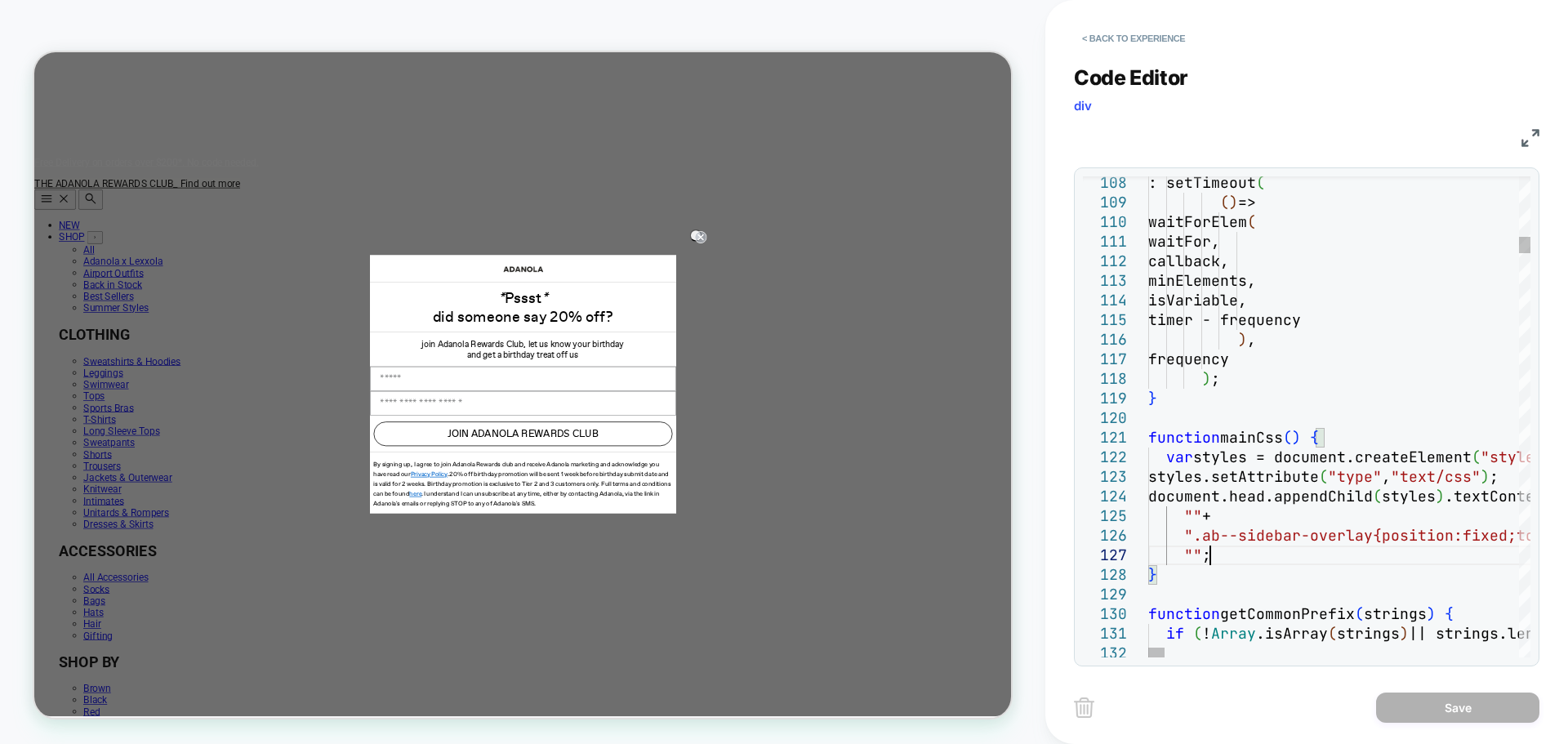 click on """ ; }      ""  +      ".ab--sidebar-overlay{position:fixed;top:0;left:0; width:100vw;height:100vh;-webkit-backdrop-filter:b lur(2px);backdrop-filter:blur(2px);background-colo r:rgba(255,255,255,0.6);opacity:0;pointer-events:n one;transition:opacity 0.3s ease;z-index:9998}.ab- -sidebar-overlay.active{opacity:1;pointer-events:a uto}.ab--sidebar{position:fixed;top:0;right:-100%; width:475px;height:100vh;background:#ffffff;box-sh adow:-1px 0 0 rgba(0,0,0,0.1);transition:right 0.5 s ease;z-index:9999;overflow:visible;font-family:I nter, sans-serif}.ab--sidebar.open{right:0}.ab--si debar-close_btn{font-size:24px}.ab--sidebar-header {display:flex;width:100%;justify-content:space-bet ween;padding:24px 20px}.ab--sidebar-header-text{fo nt-family:Inter, sans-serif;font-weight:400;font-s ize:21.31px;line-height:33px;letter-spacing:-0.24p x}.ab--sidebar .ab--color_sidebar{display:flex;fle x-direction:column;height:calc(100vh - 81px);paddi ab--sidebar .ab--size_sidebar{display:flex;flex-di" at bounding box center (45354, 6391) 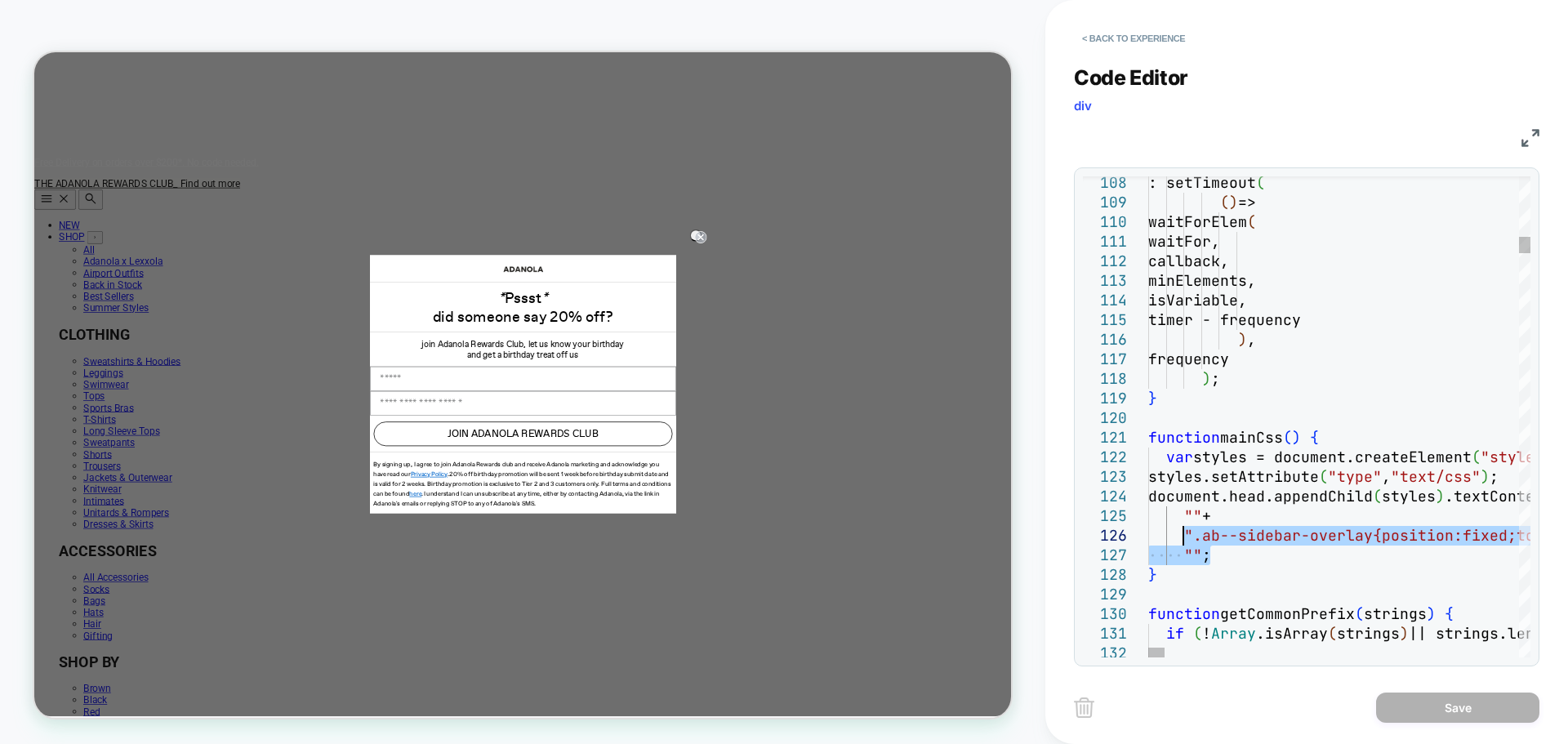 type on "**********" 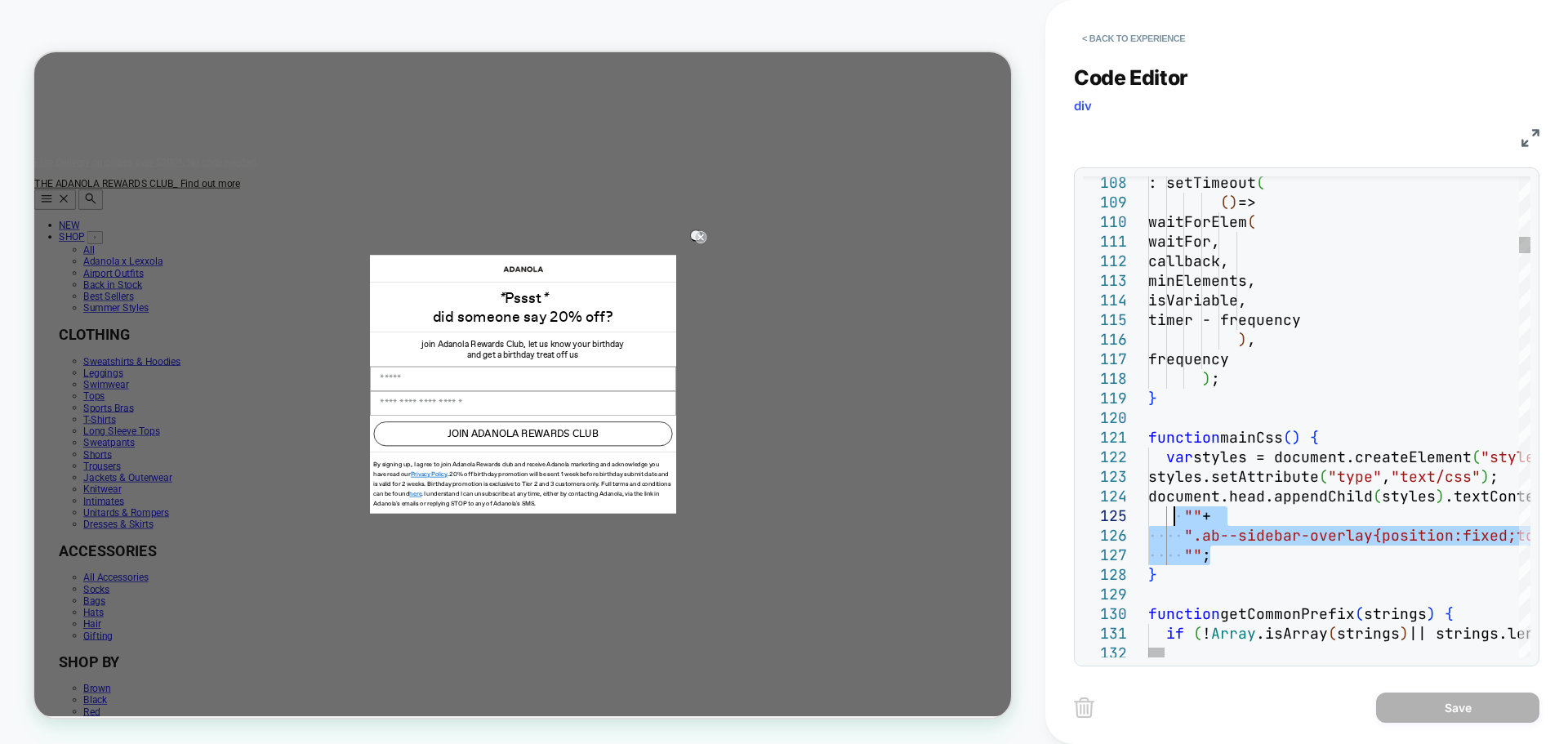 drag, startPoint x: 1236, startPoint y: 559, endPoint x: 1178, endPoint y: 521, distance: 69.33974 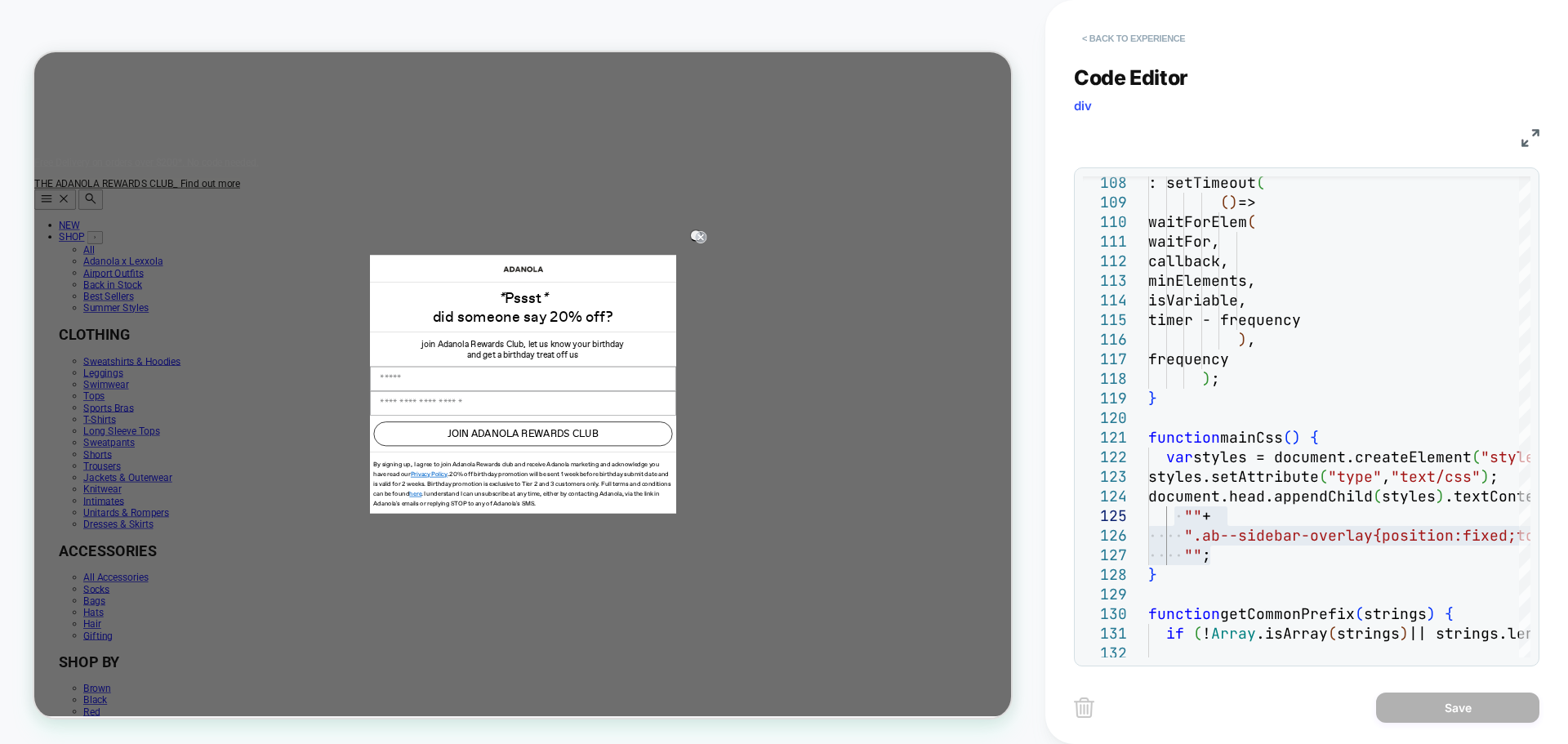 click on "< Back to experience" at bounding box center (1134, 38) 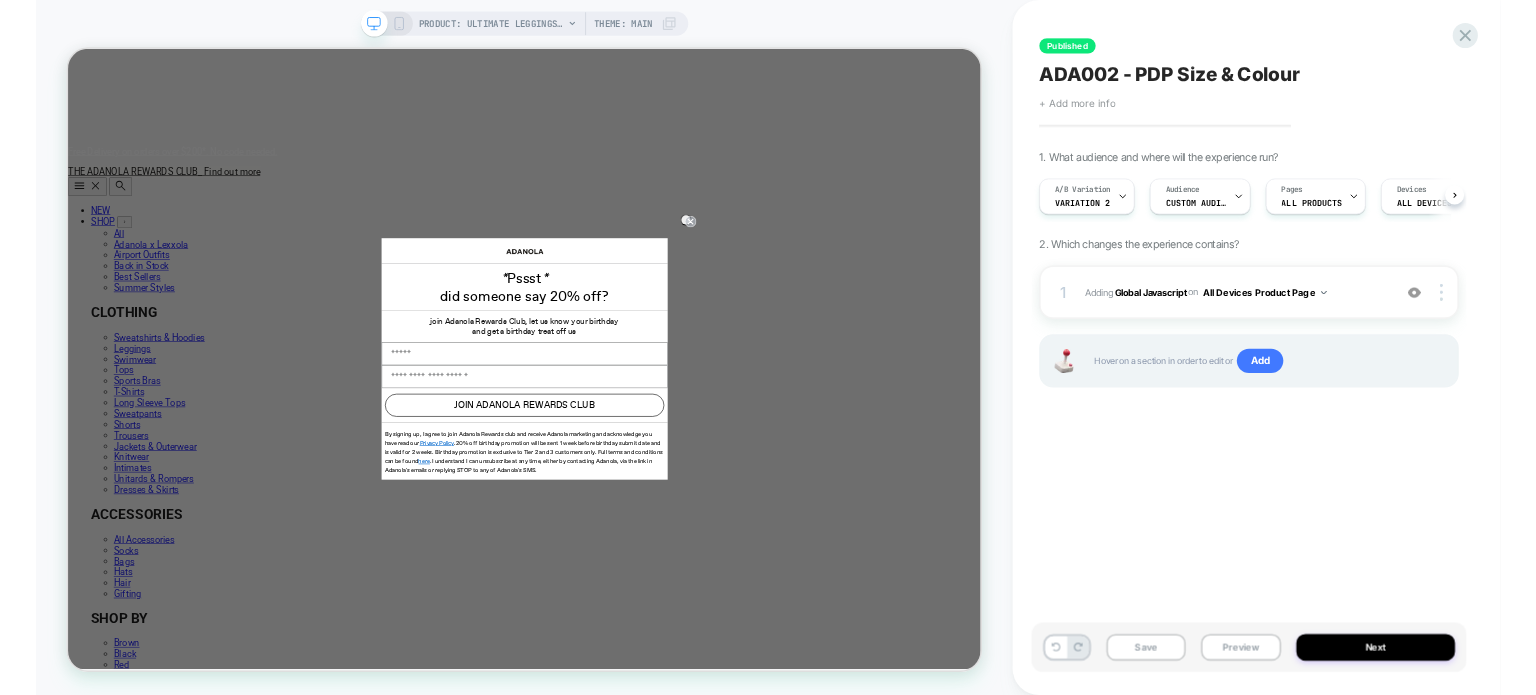 scroll, scrollTop: 0, scrollLeft: 1, axis: horizontal 